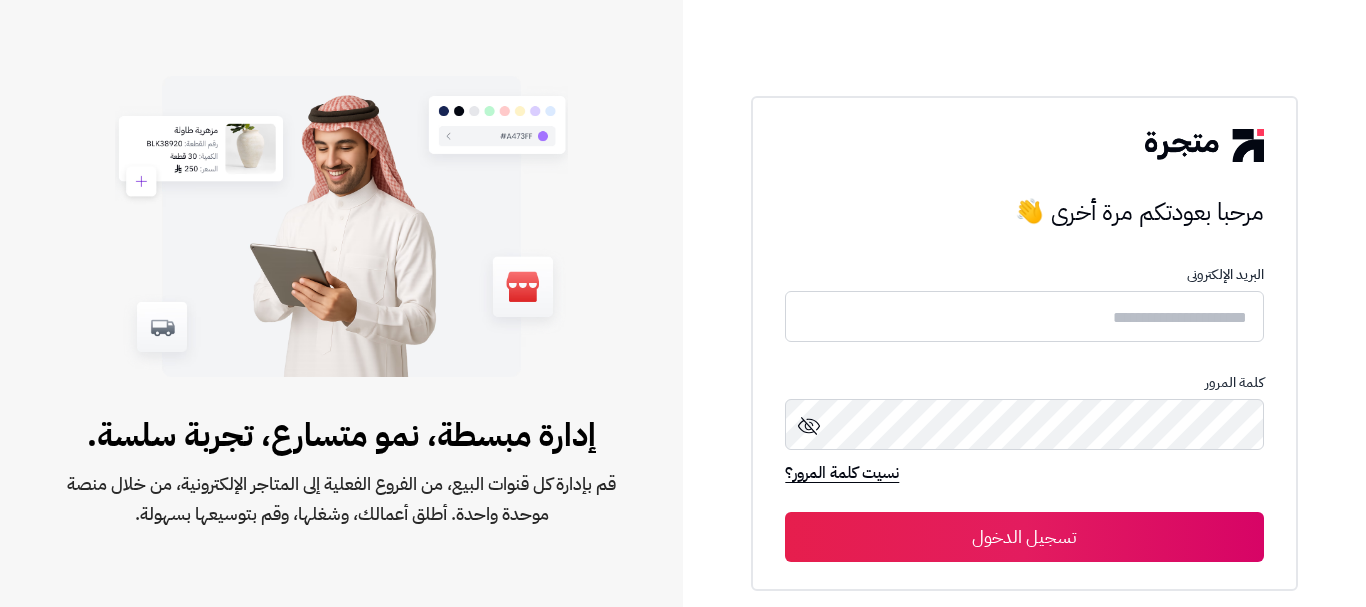 scroll, scrollTop: 0, scrollLeft: 0, axis: both 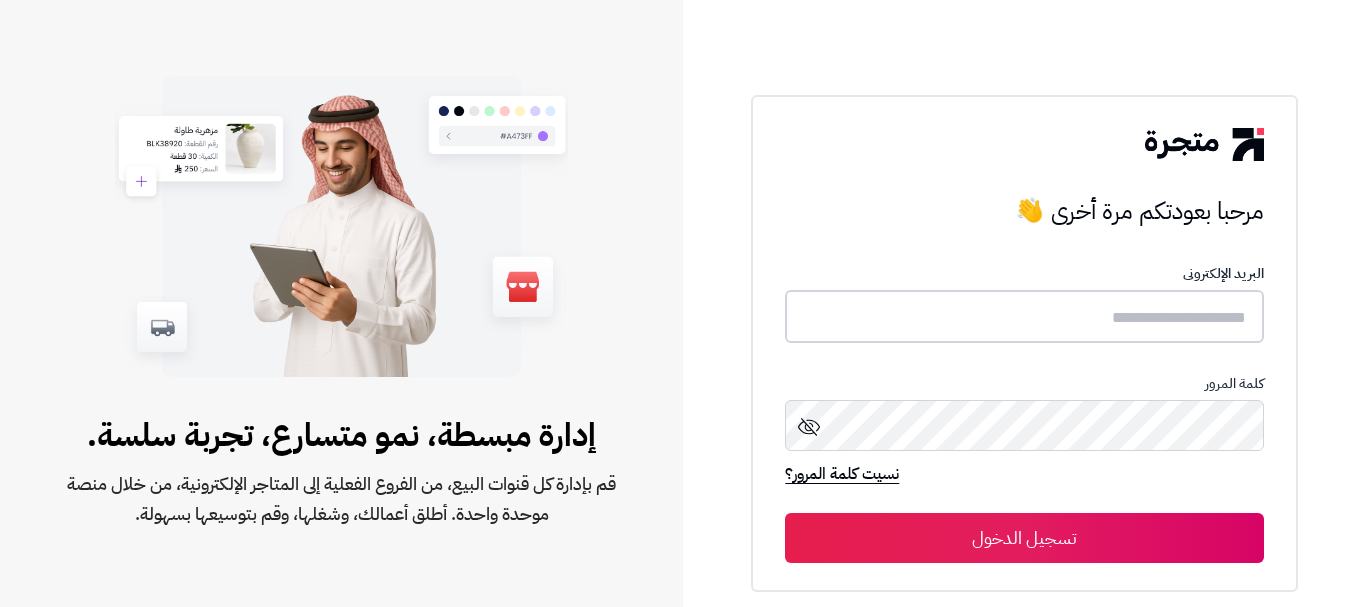 type on "**********" 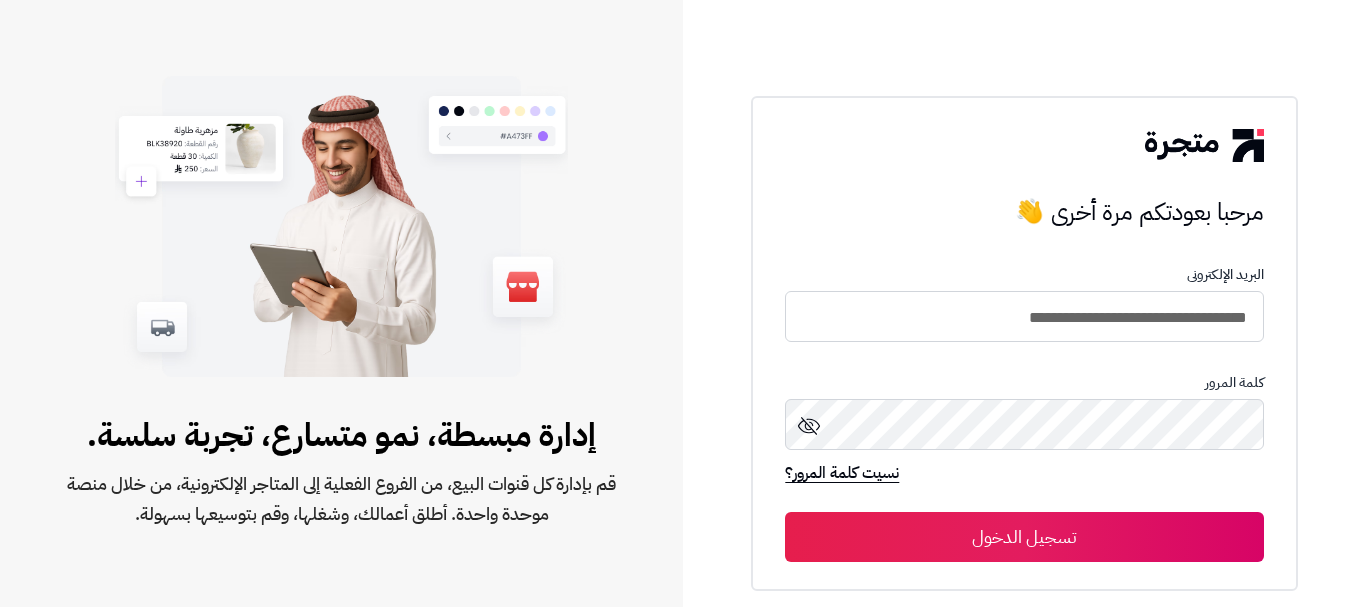 click on "تسجيل الدخول" at bounding box center [1024, 537] 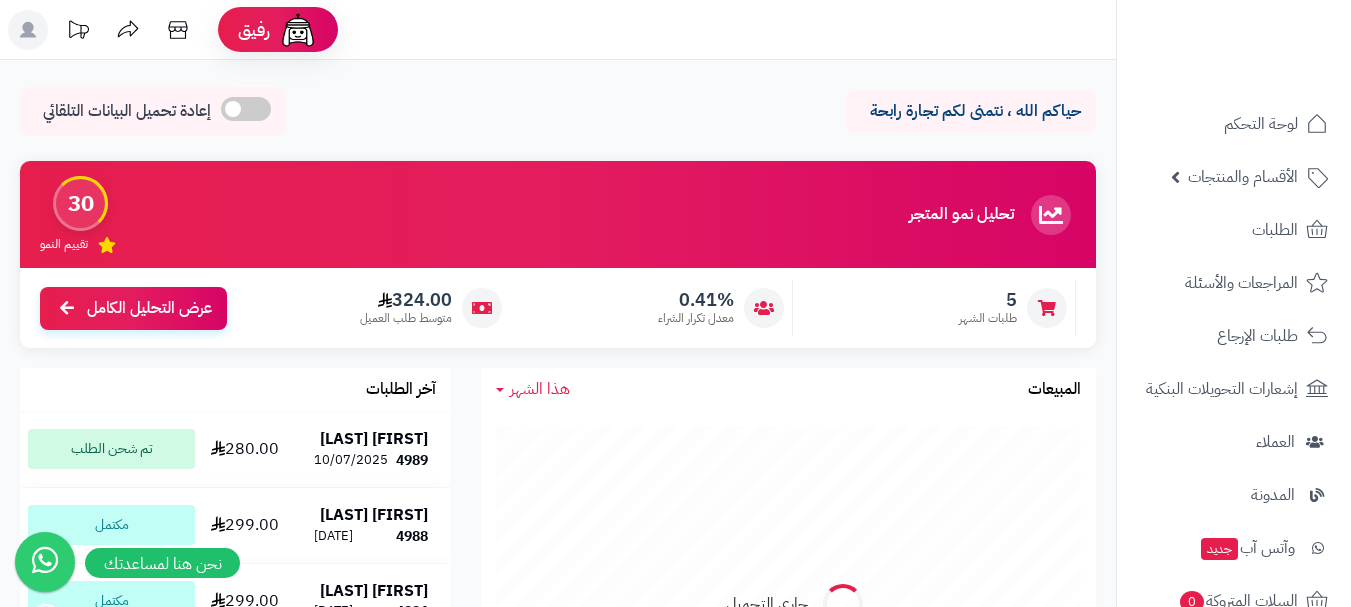scroll, scrollTop: 0, scrollLeft: 0, axis: both 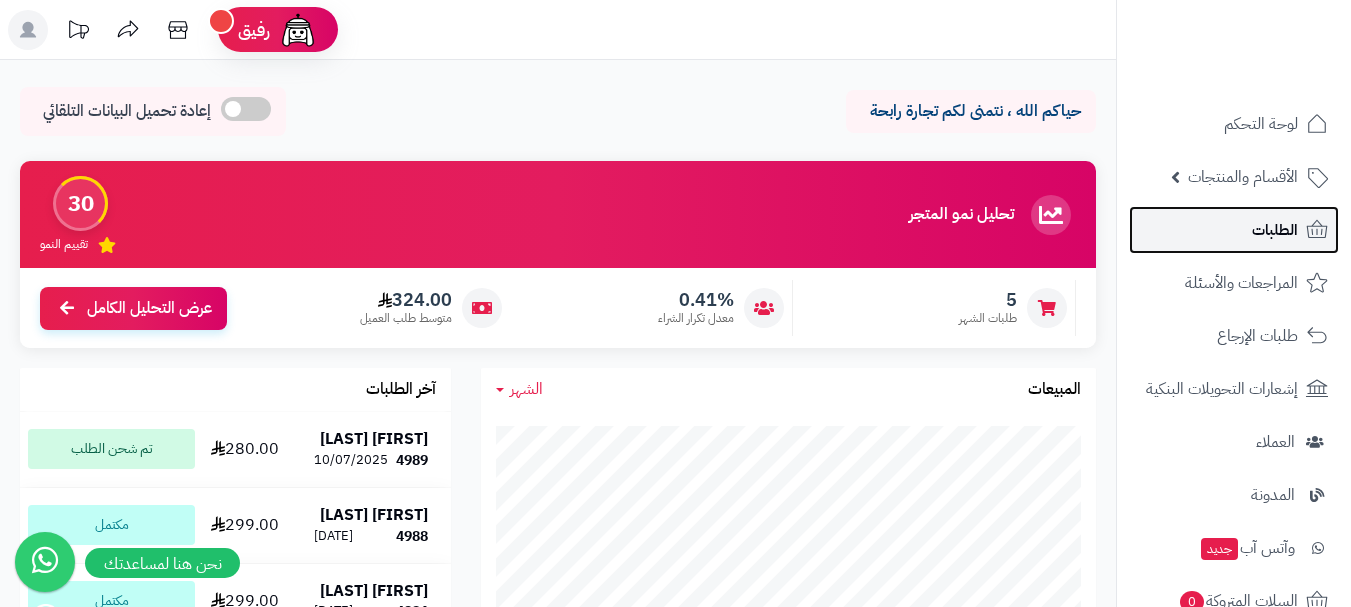click on "الطلبات" at bounding box center [1234, 230] 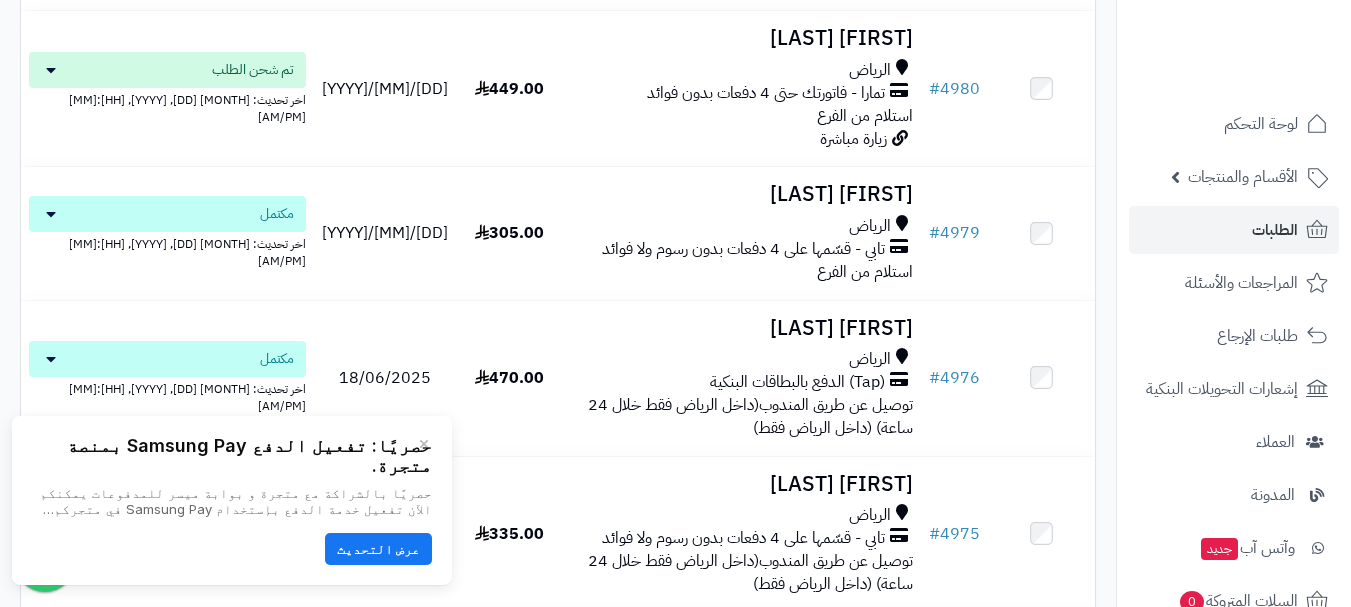 scroll, scrollTop: 1000, scrollLeft: 0, axis: vertical 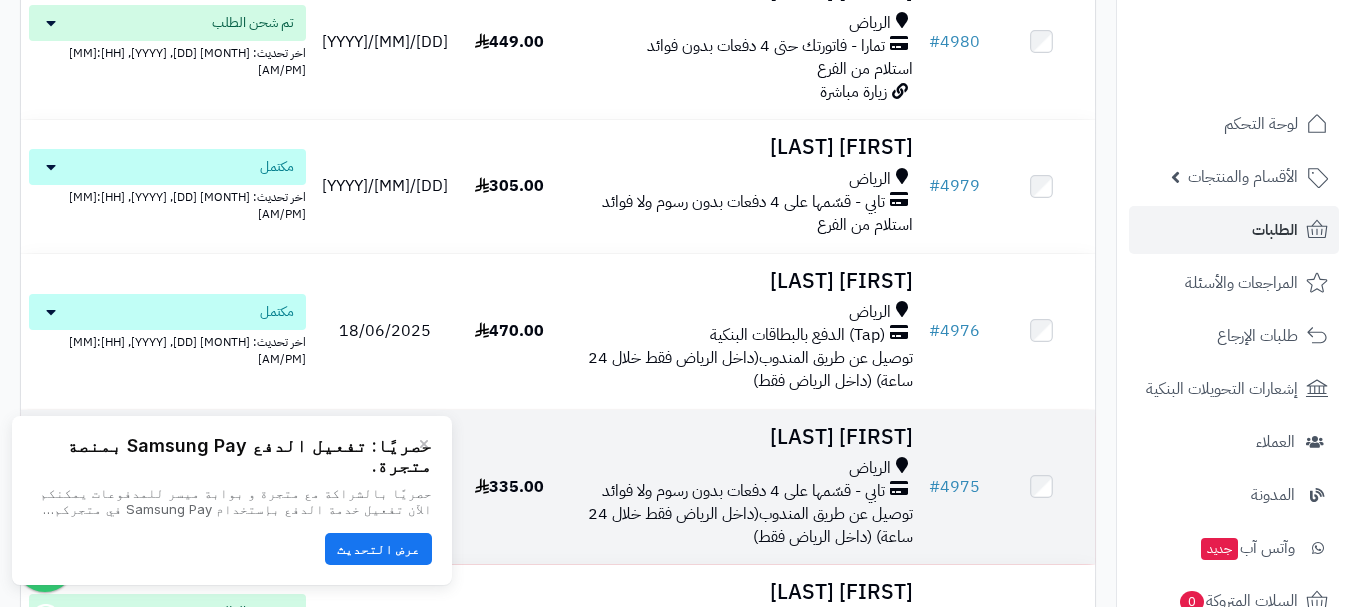 click on "[FIRST] [LAST]" at bounding box center [742, 437] 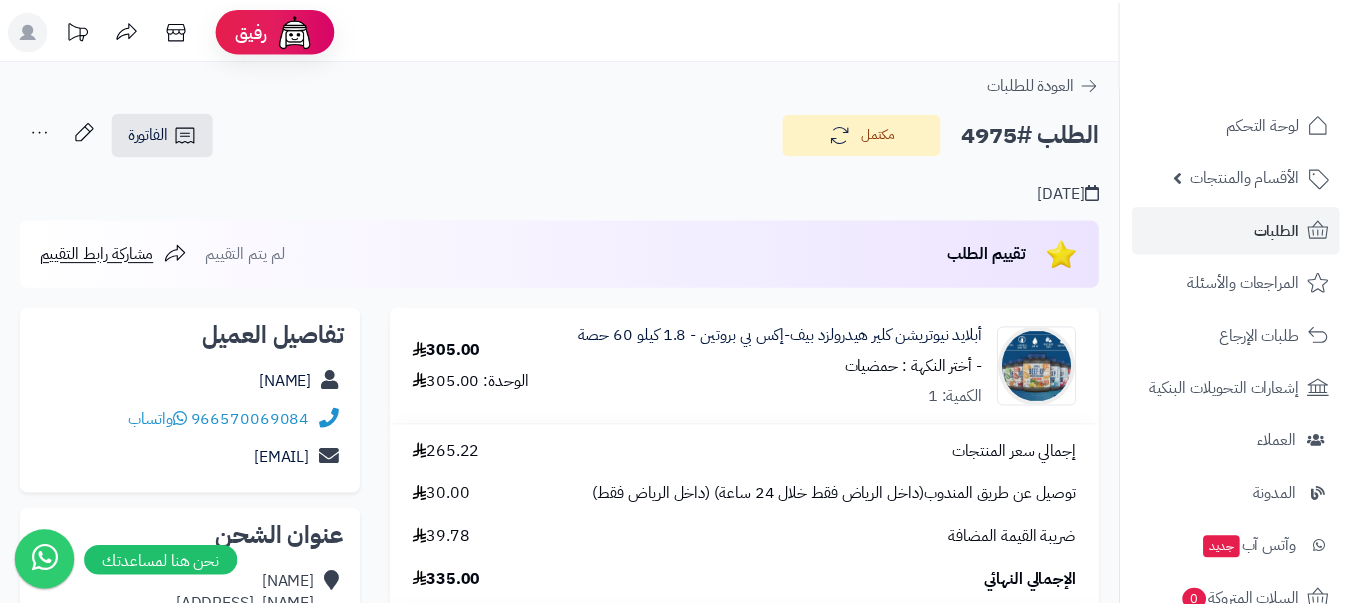 scroll, scrollTop: 0, scrollLeft: 0, axis: both 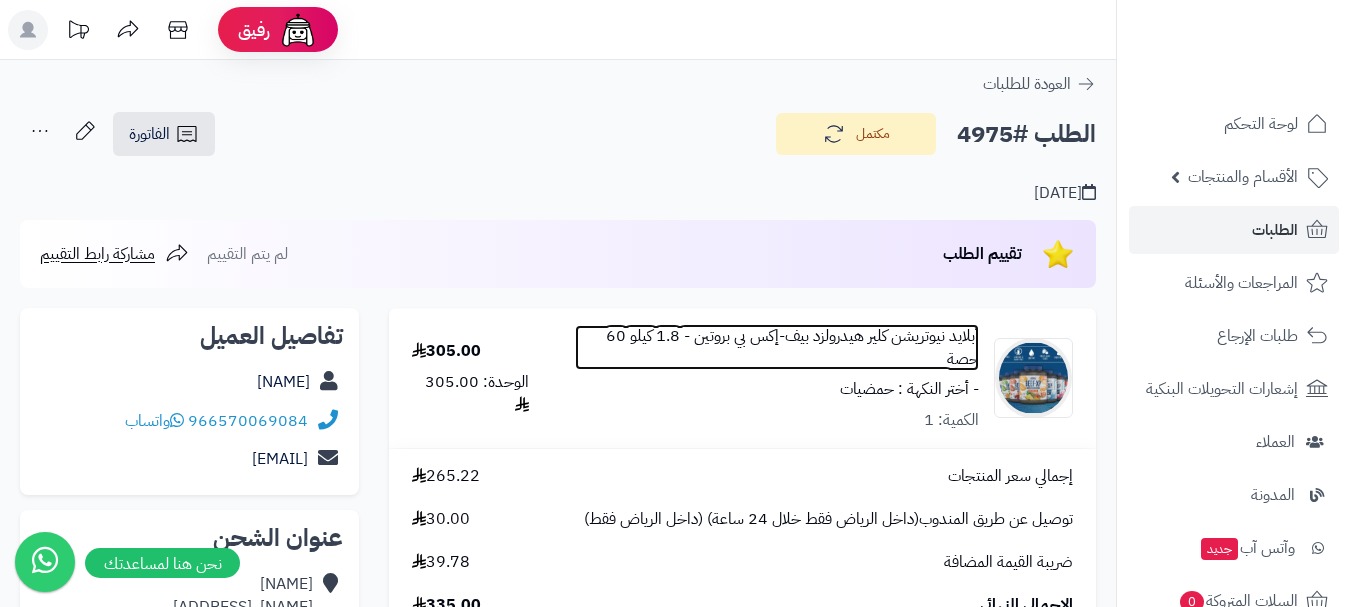 click on "أبلايد نيوتريشن كلير هيدرولزد بيف-إكس بي بروتين - 1.8 كيلو 60 حصة" at bounding box center (777, 348) 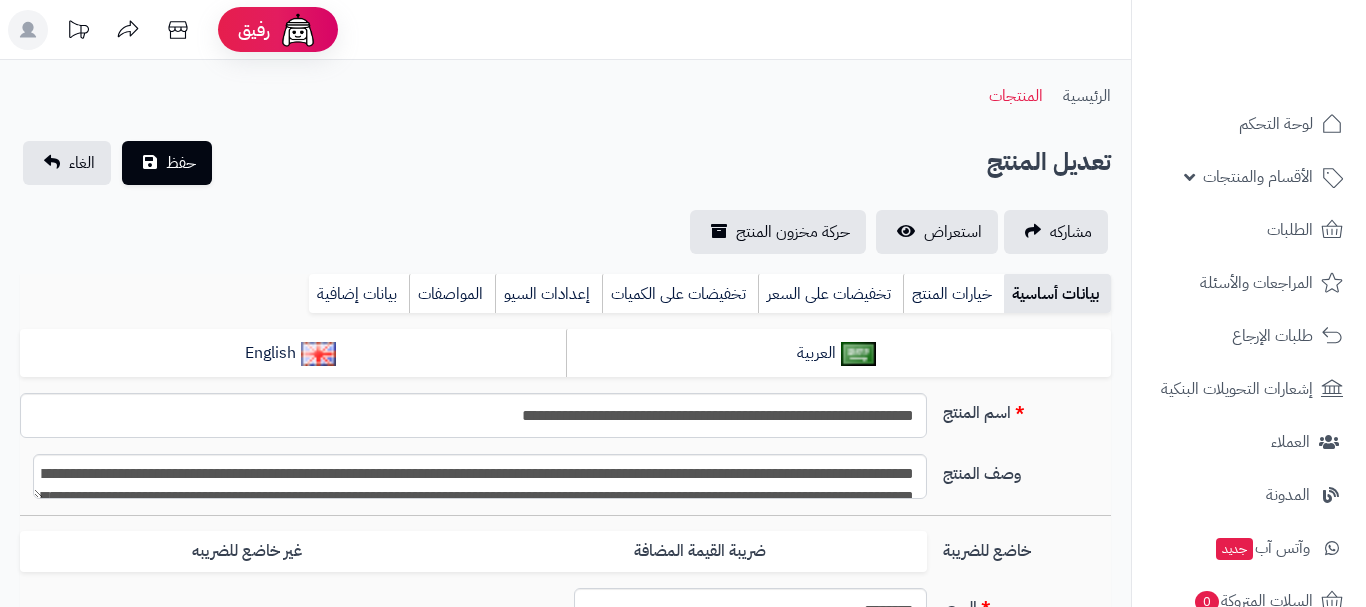 type on "**" 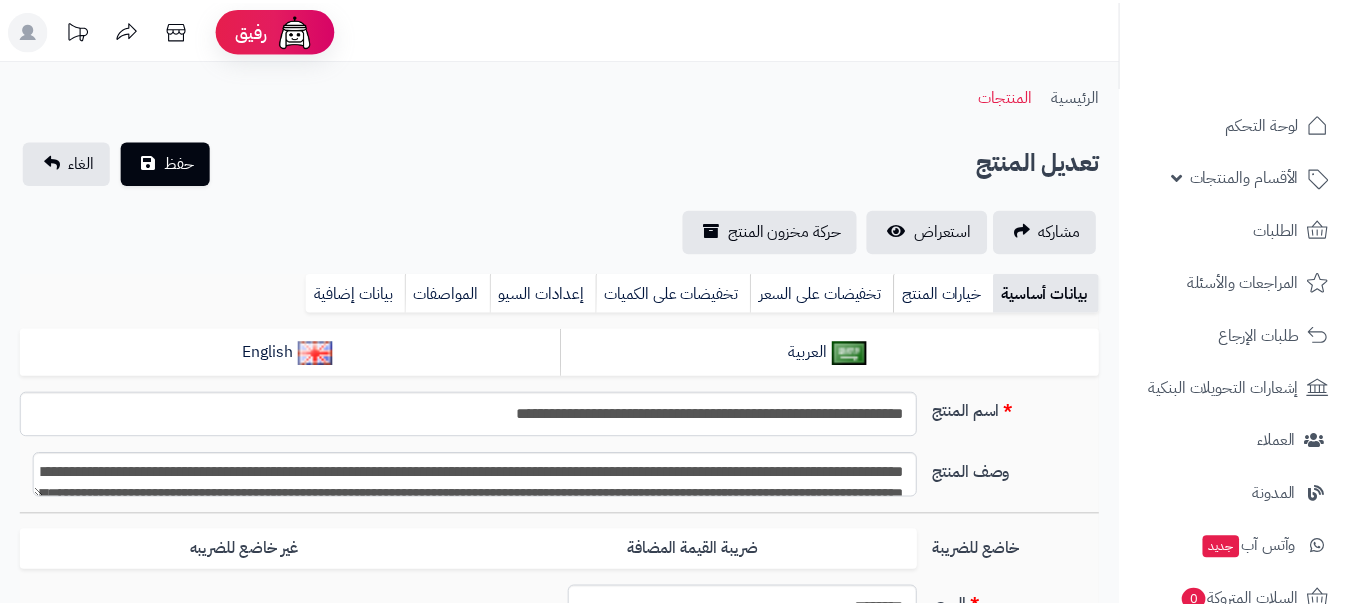 scroll, scrollTop: 0, scrollLeft: 0, axis: both 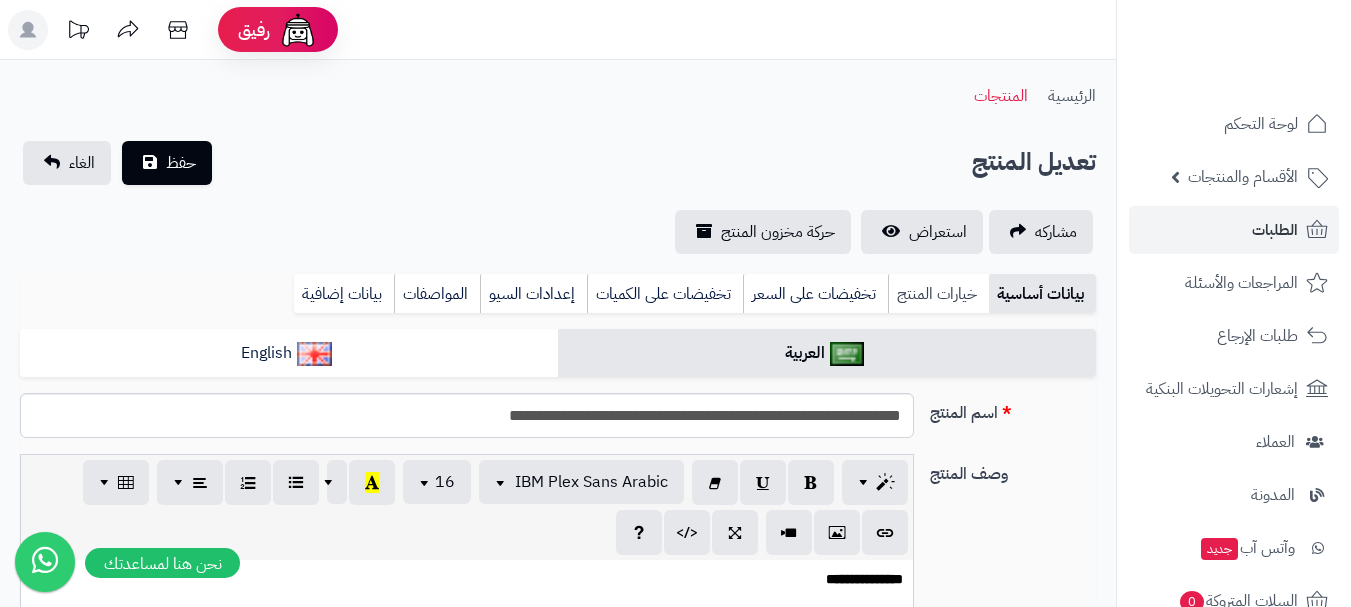 type on "******" 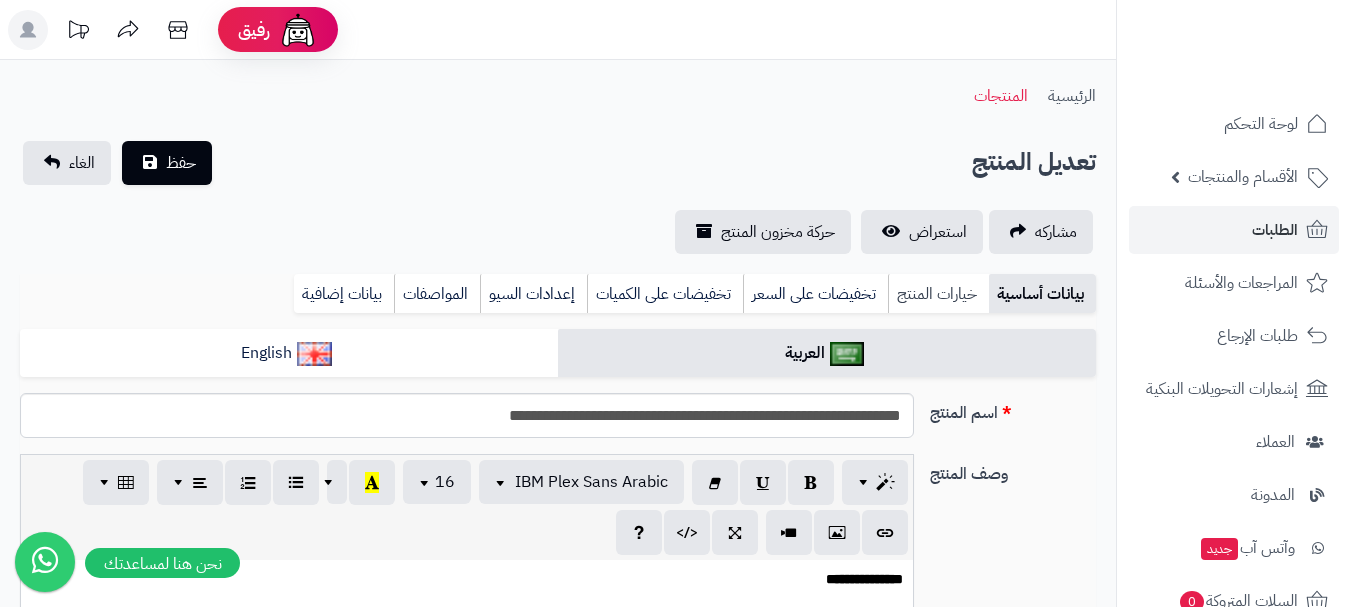 type on "******" 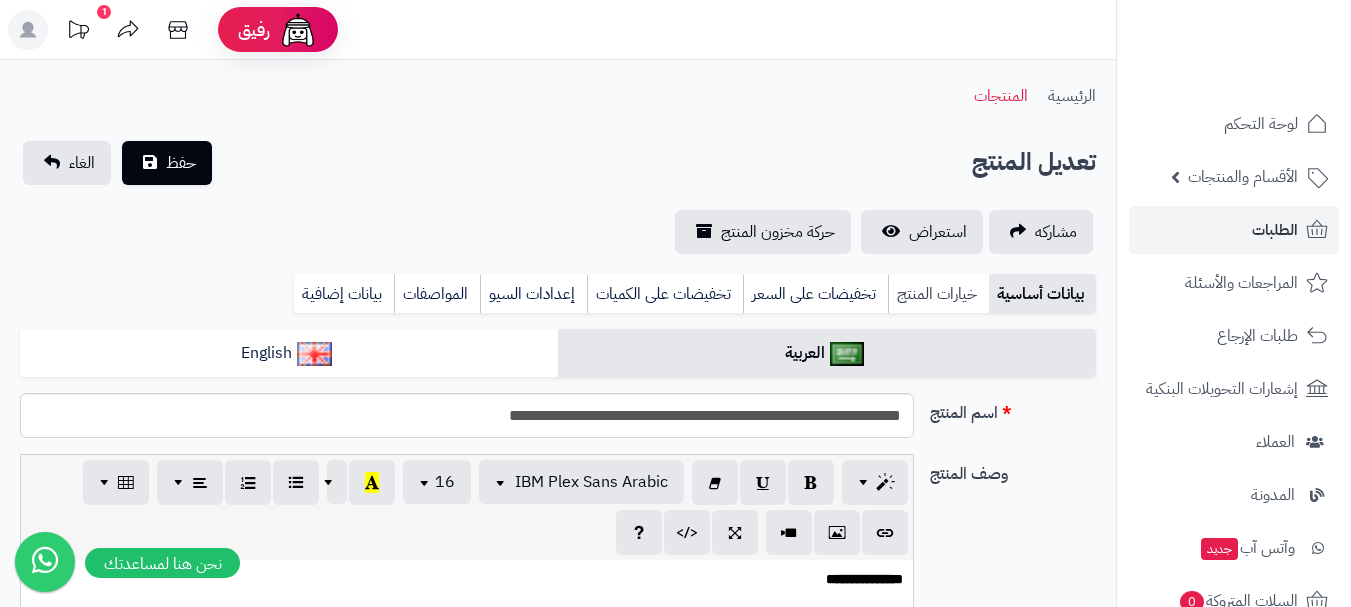scroll, scrollTop: 165, scrollLeft: 0, axis: vertical 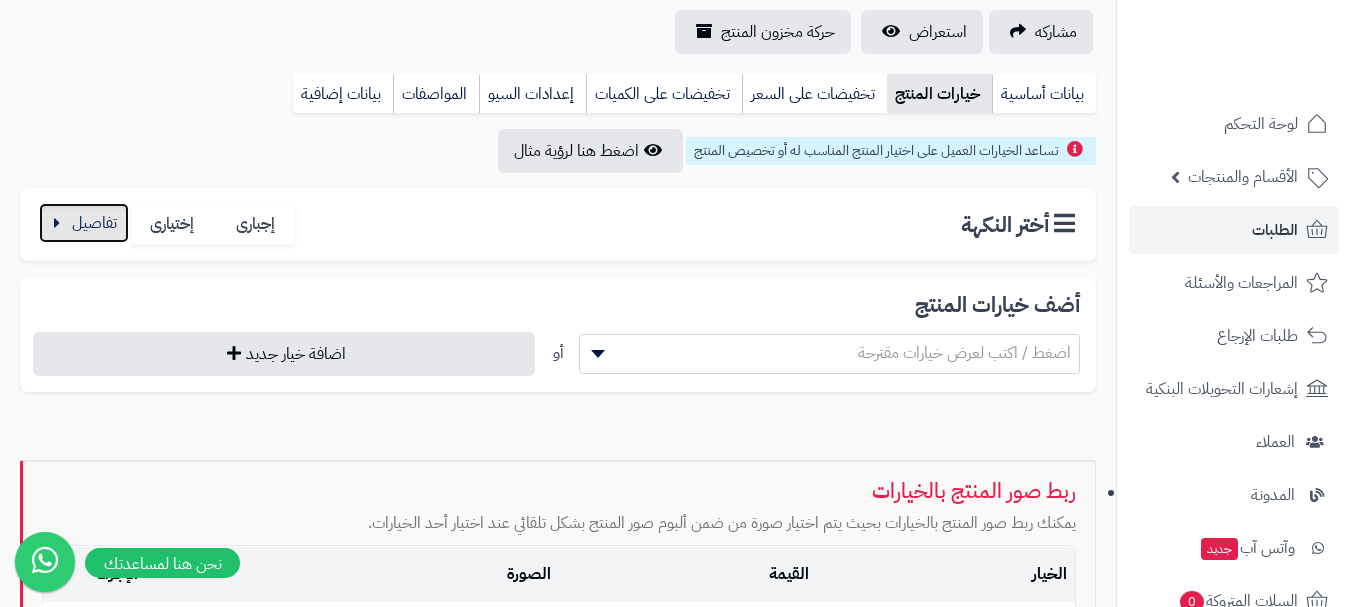click at bounding box center [84, 223] 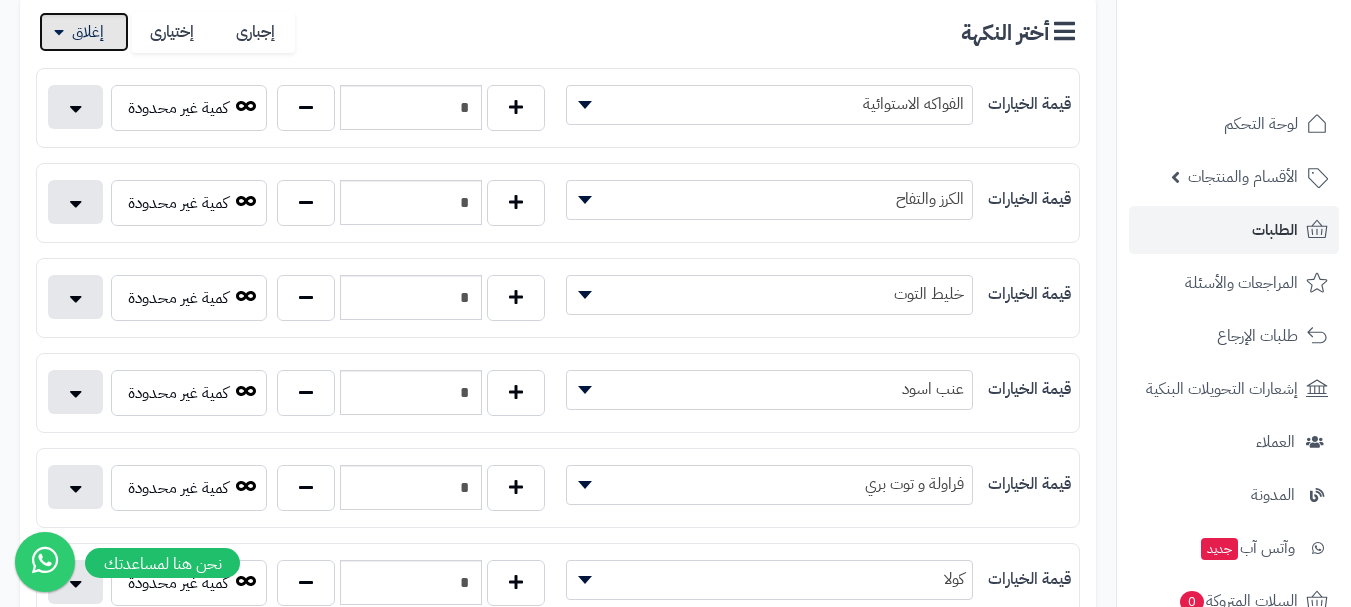 scroll, scrollTop: 400, scrollLeft: 0, axis: vertical 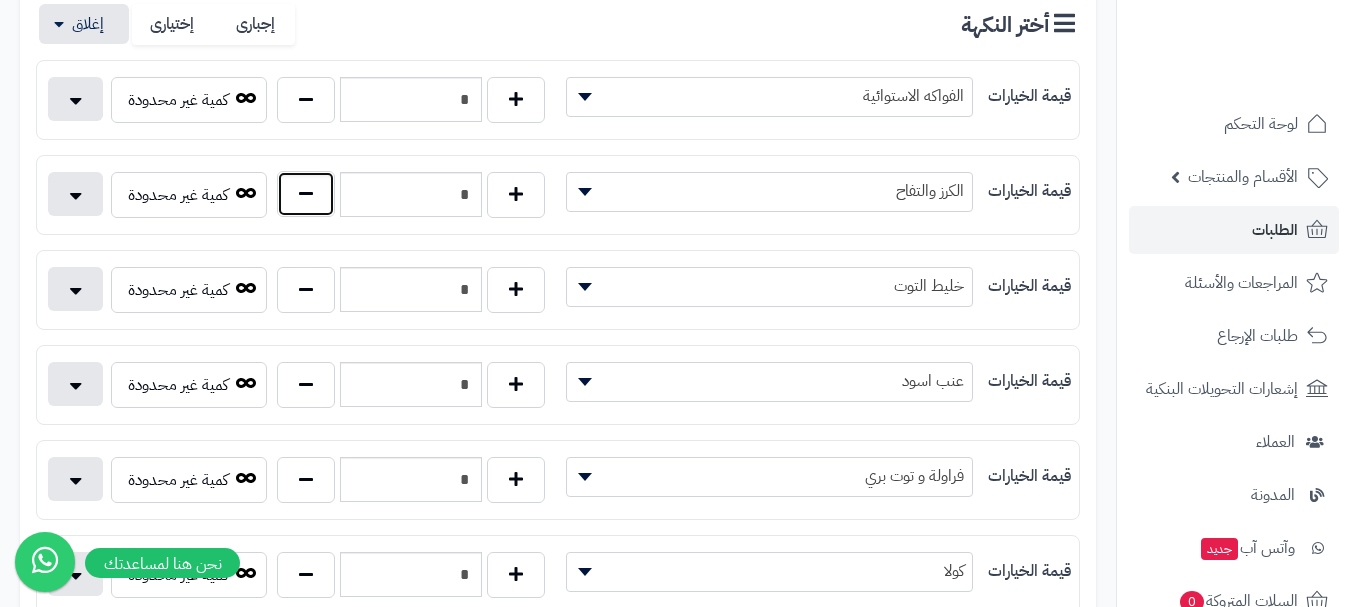 click at bounding box center (306, 194) 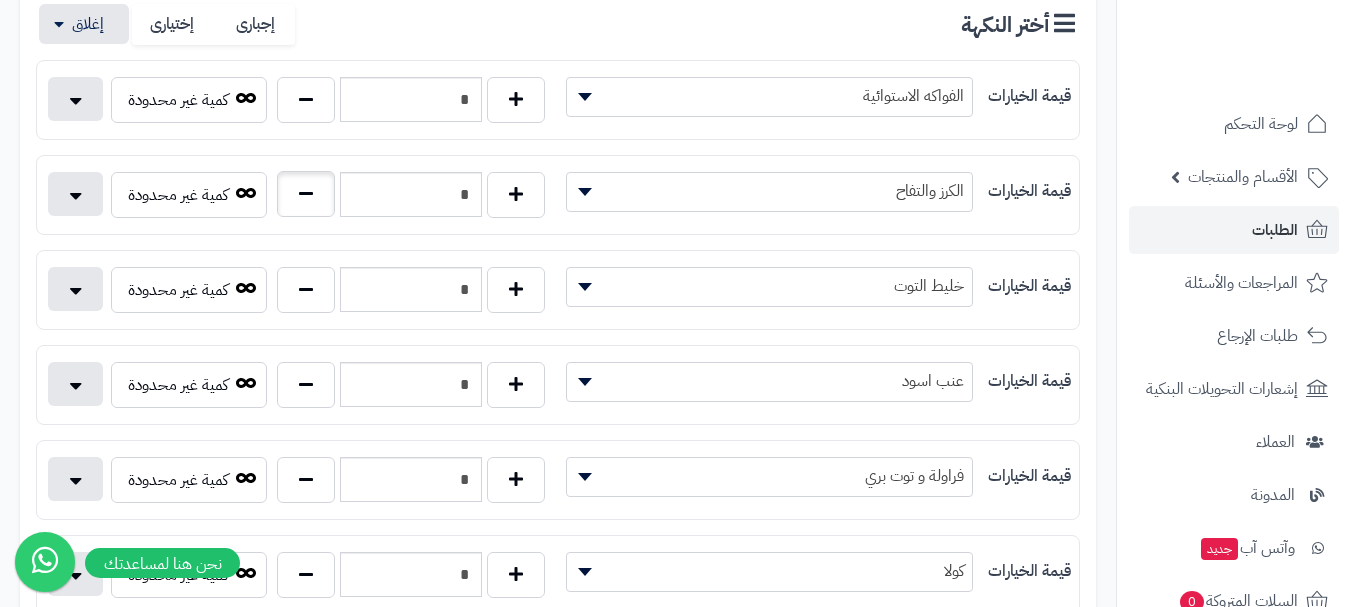 type on "*" 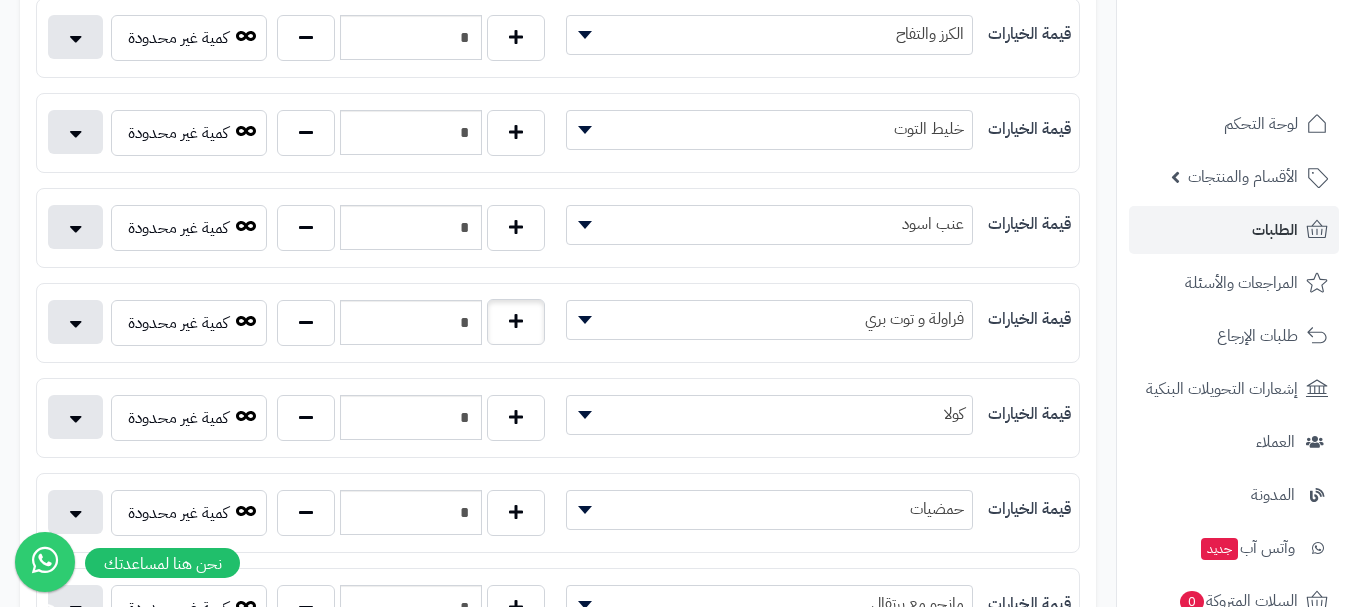 scroll, scrollTop: 600, scrollLeft: 0, axis: vertical 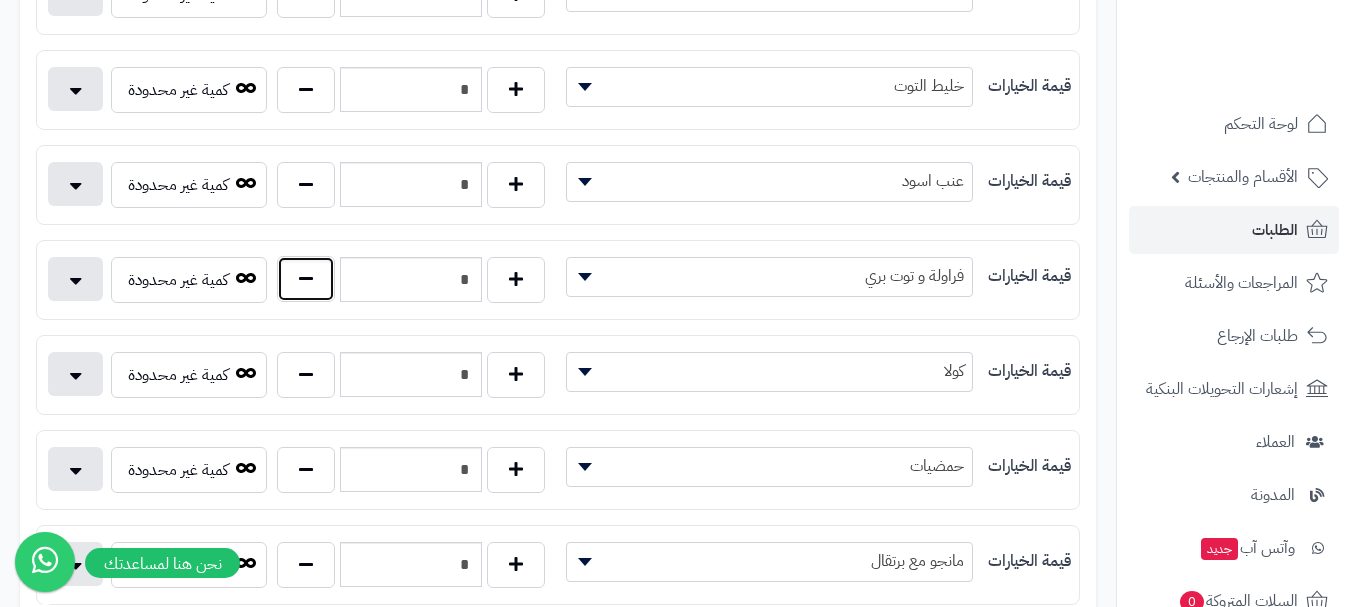 click at bounding box center (306, 279) 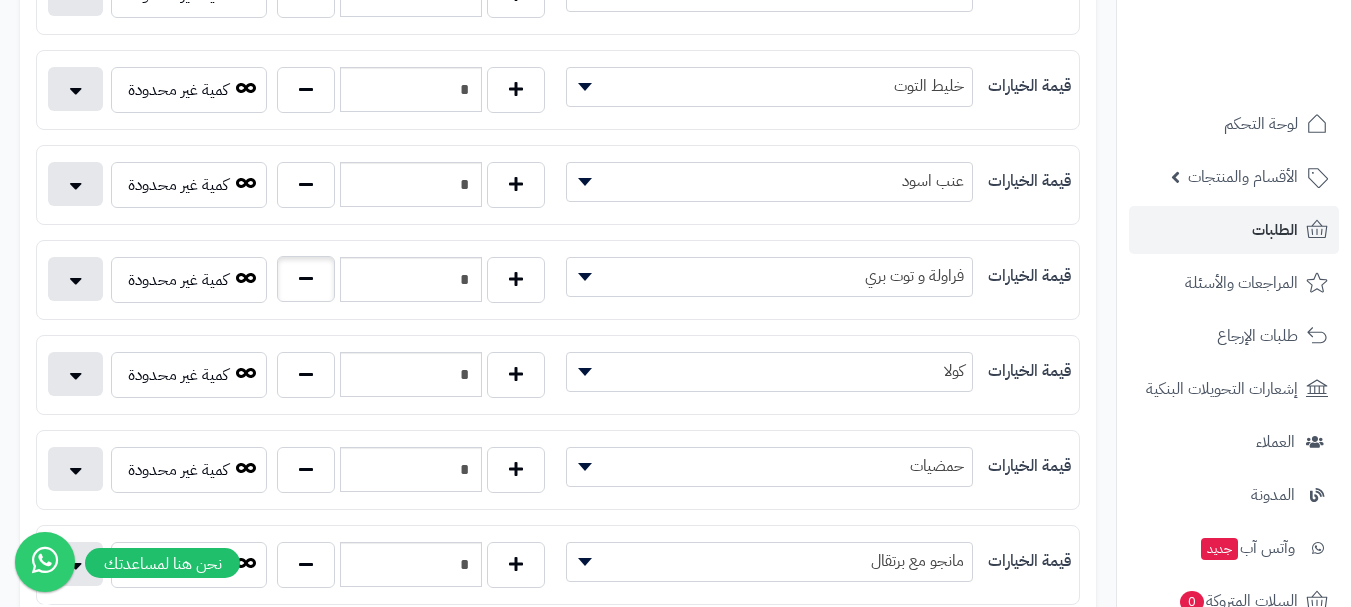type on "*" 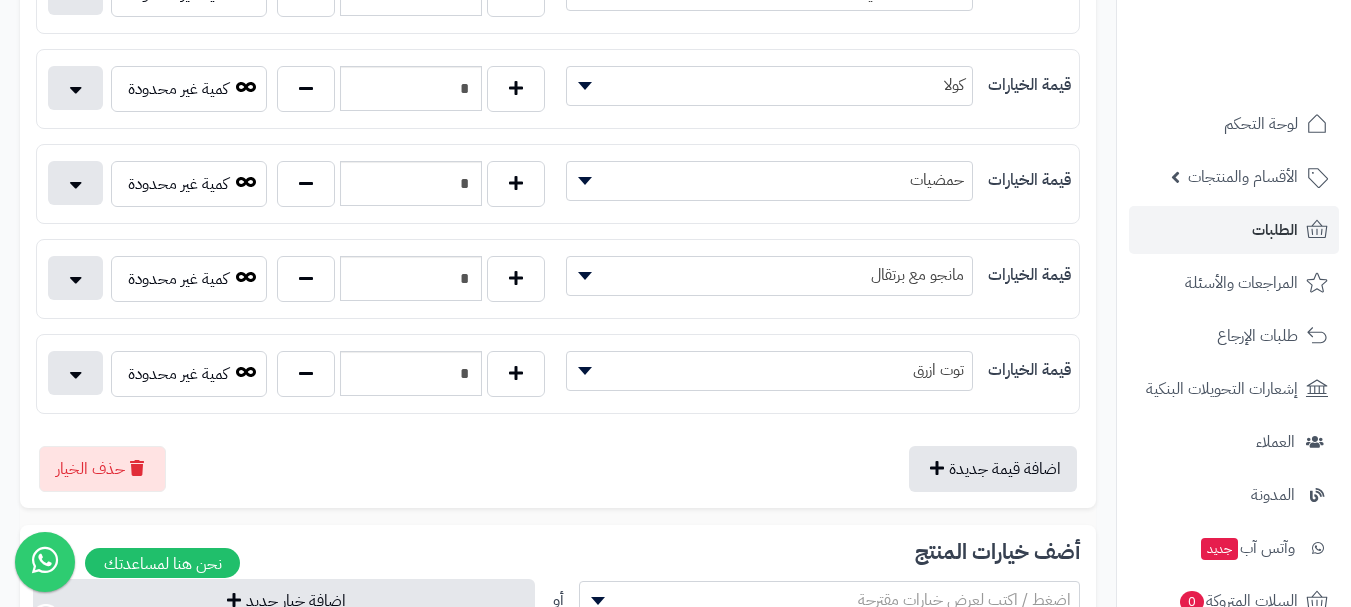 scroll, scrollTop: 900, scrollLeft: 0, axis: vertical 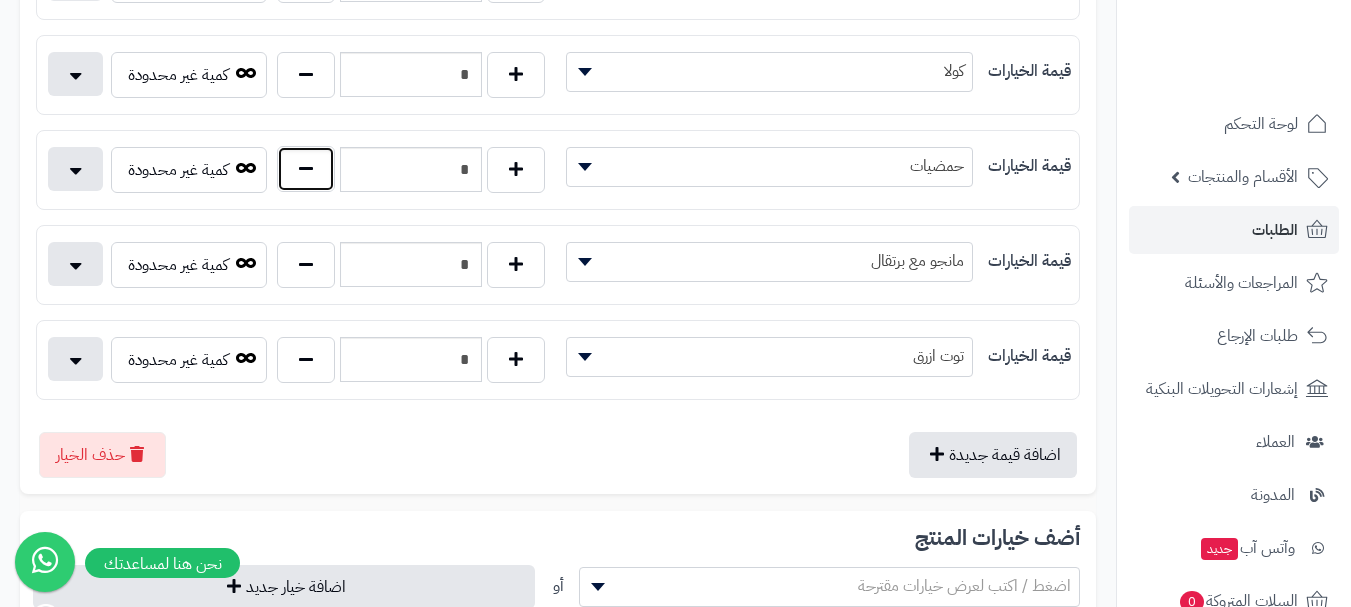 click at bounding box center (306, 169) 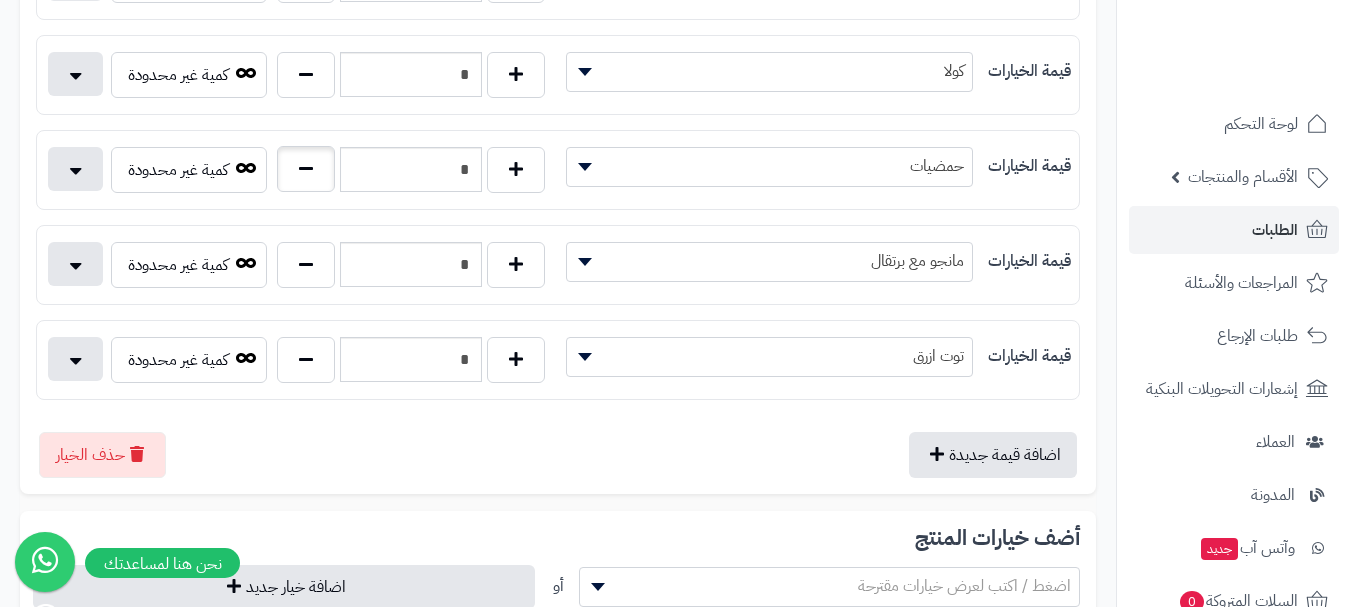 type on "*" 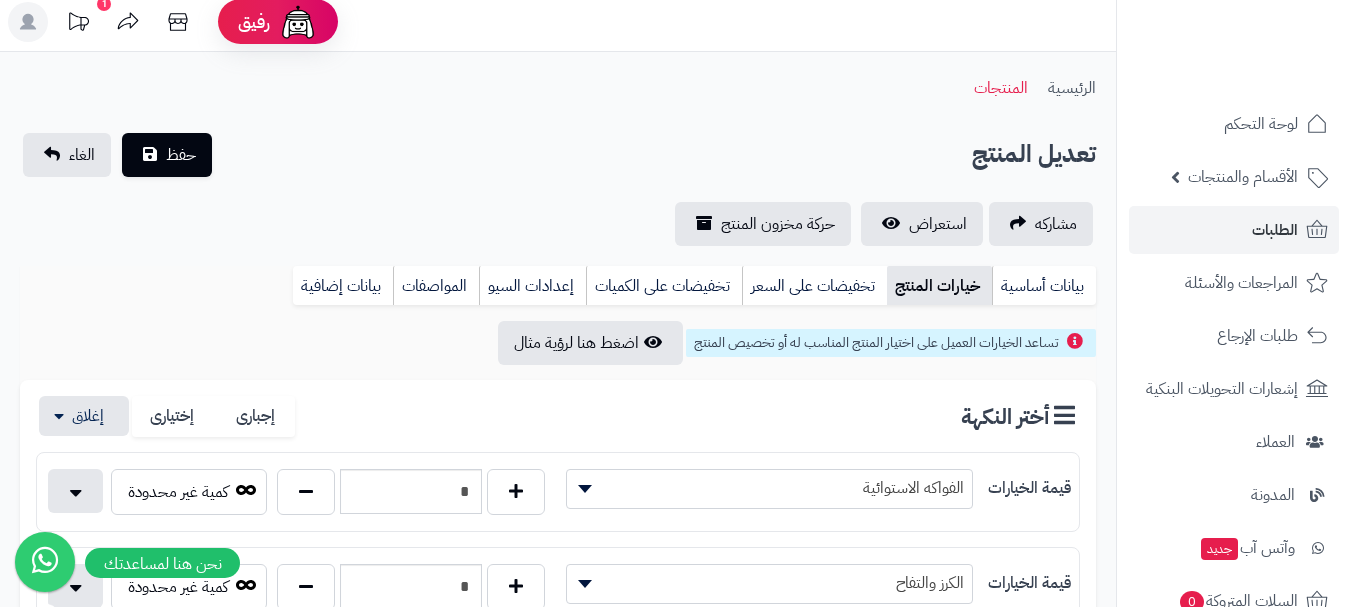 scroll, scrollTop: 0, scrollLeft: 0, axis: both 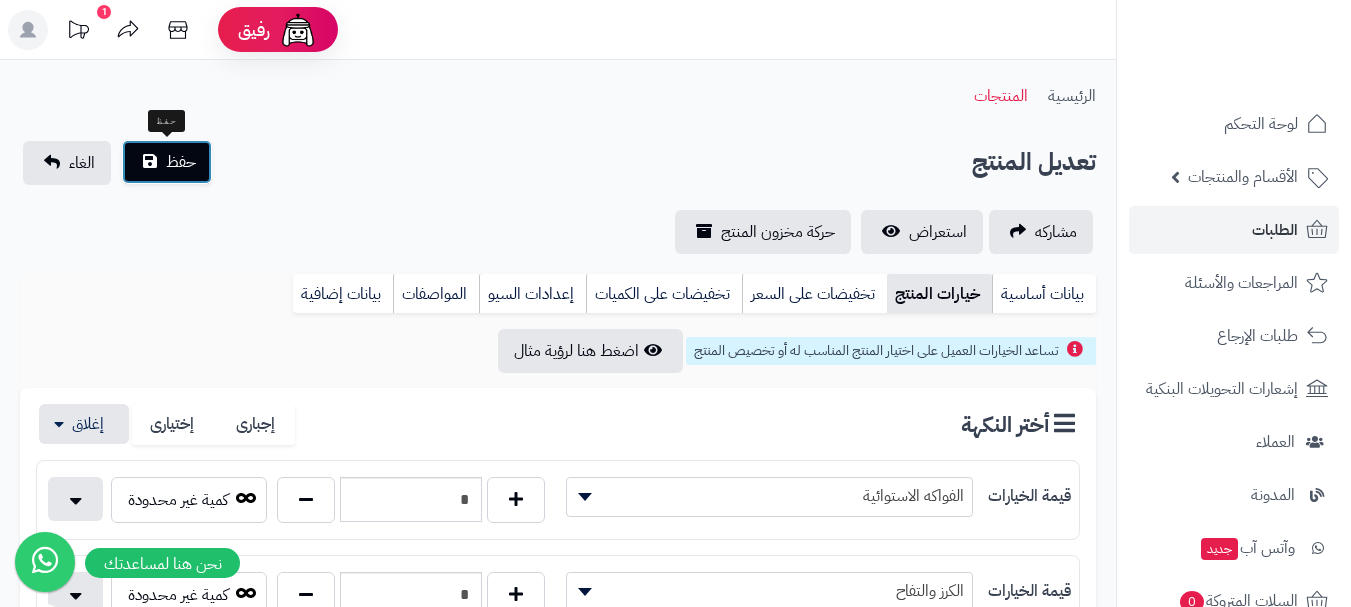 click on "حفظ" at bounding box center [181, 162] 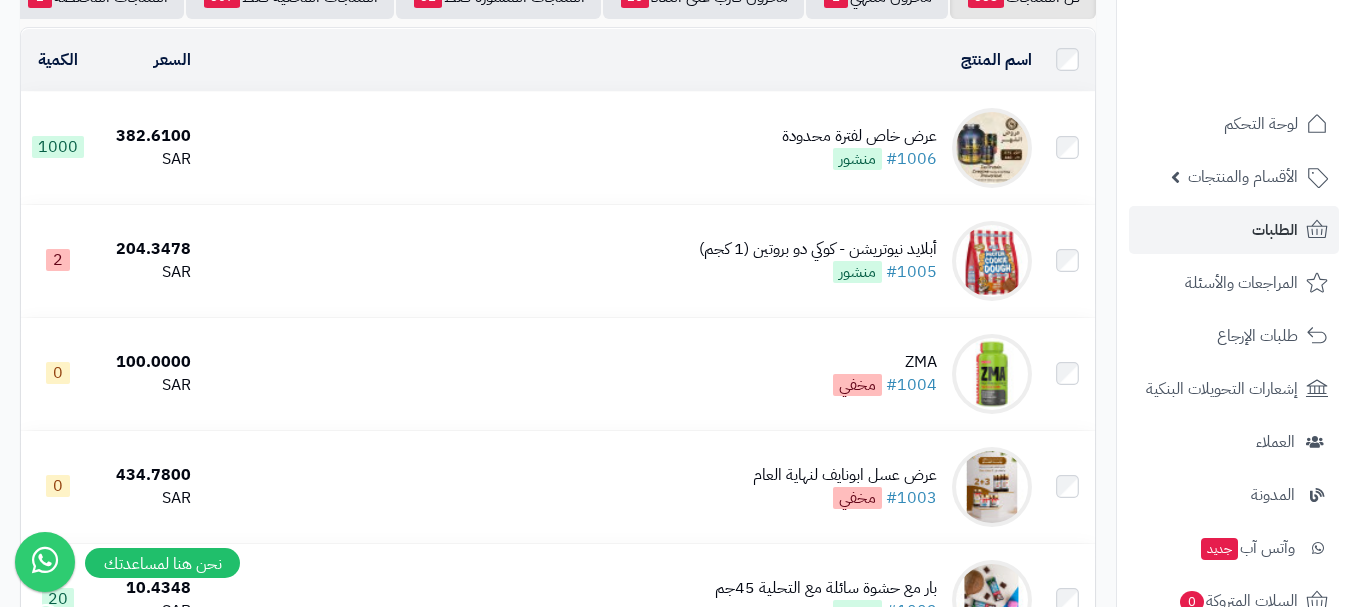 scroll, scrollTop: 0, scrollLeft: 0, axis: both 